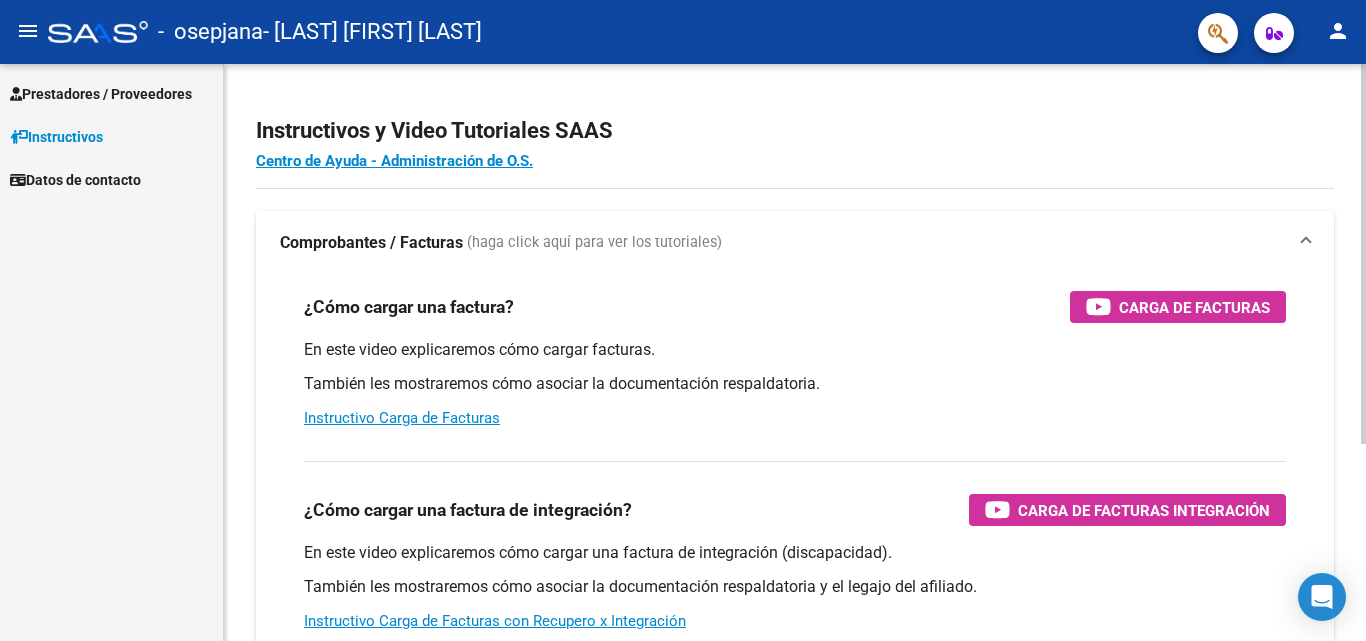 scroll, scrollTop: 0, scrollLeft: 0, axis: both 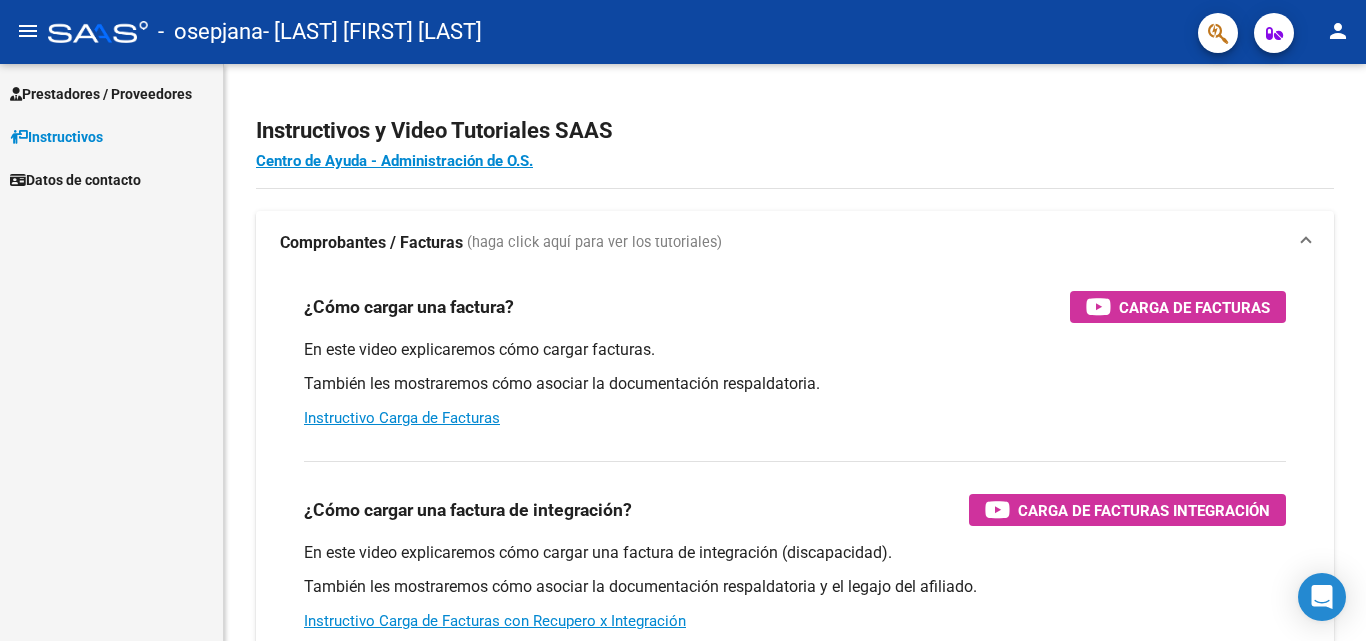 click on "Prestadores / Proveedores" at bounding box center (101, 94) 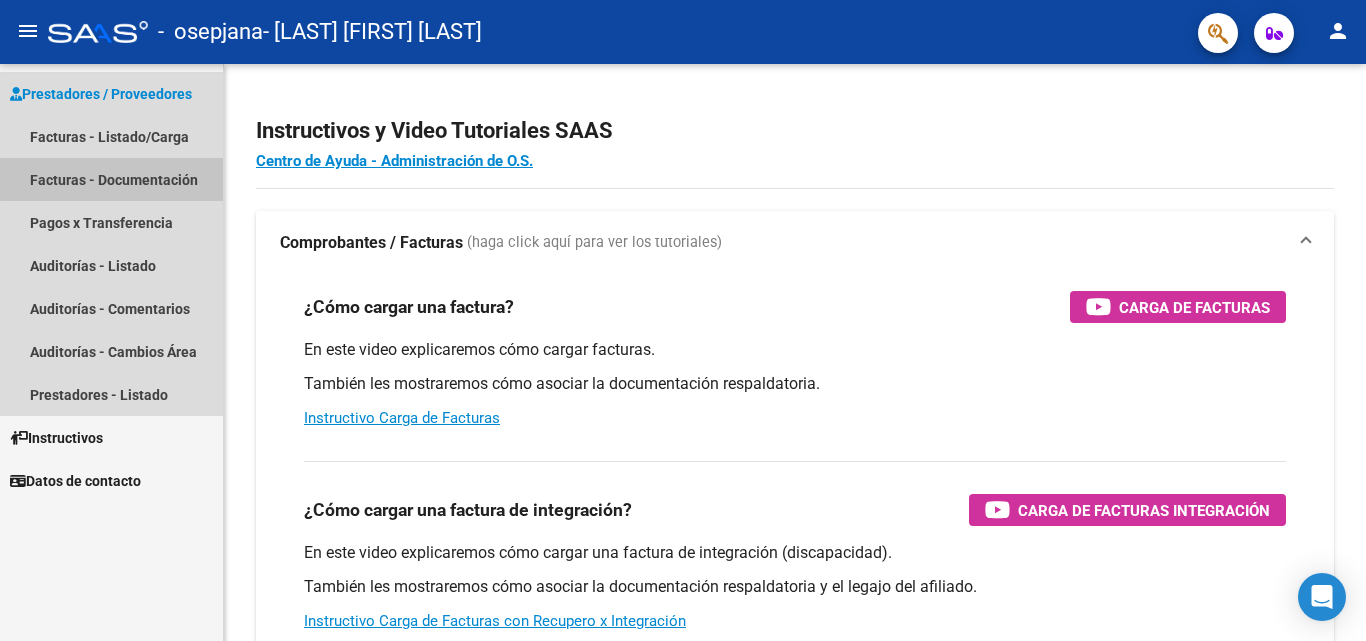 click on "Facturas - Documentación" at bounding box center [111, 179] 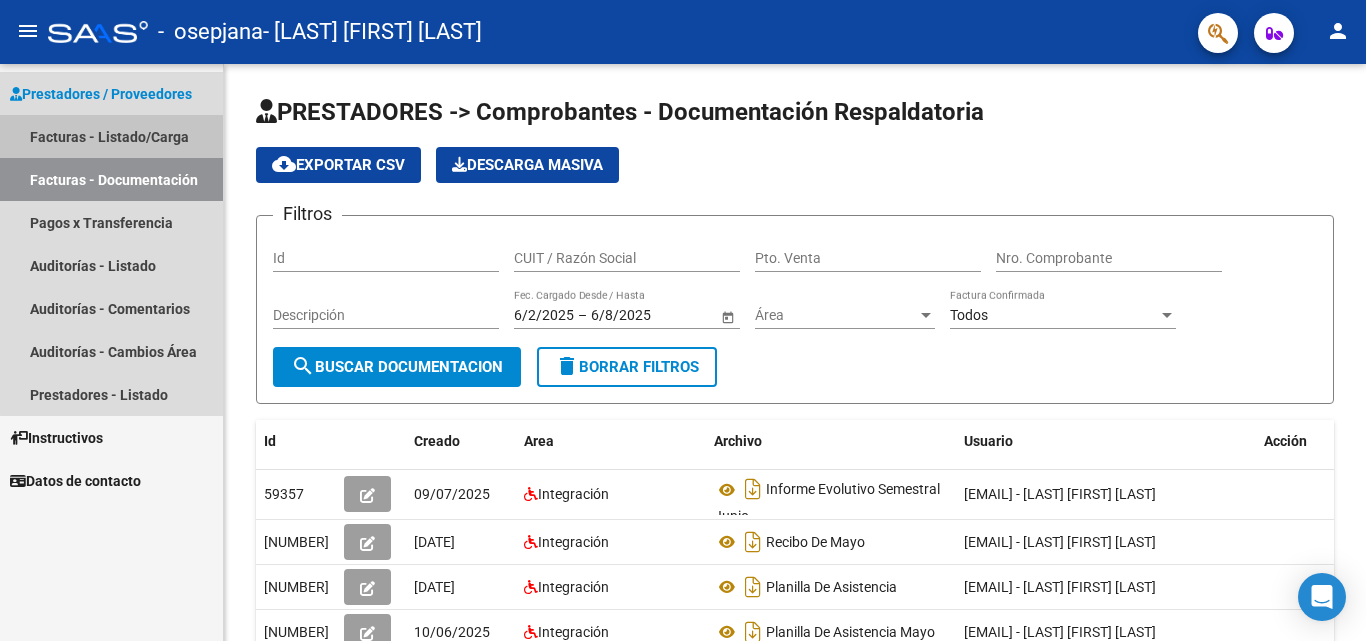 click on "Facturas - Listado/Carga" at bounding box center (111, 136) 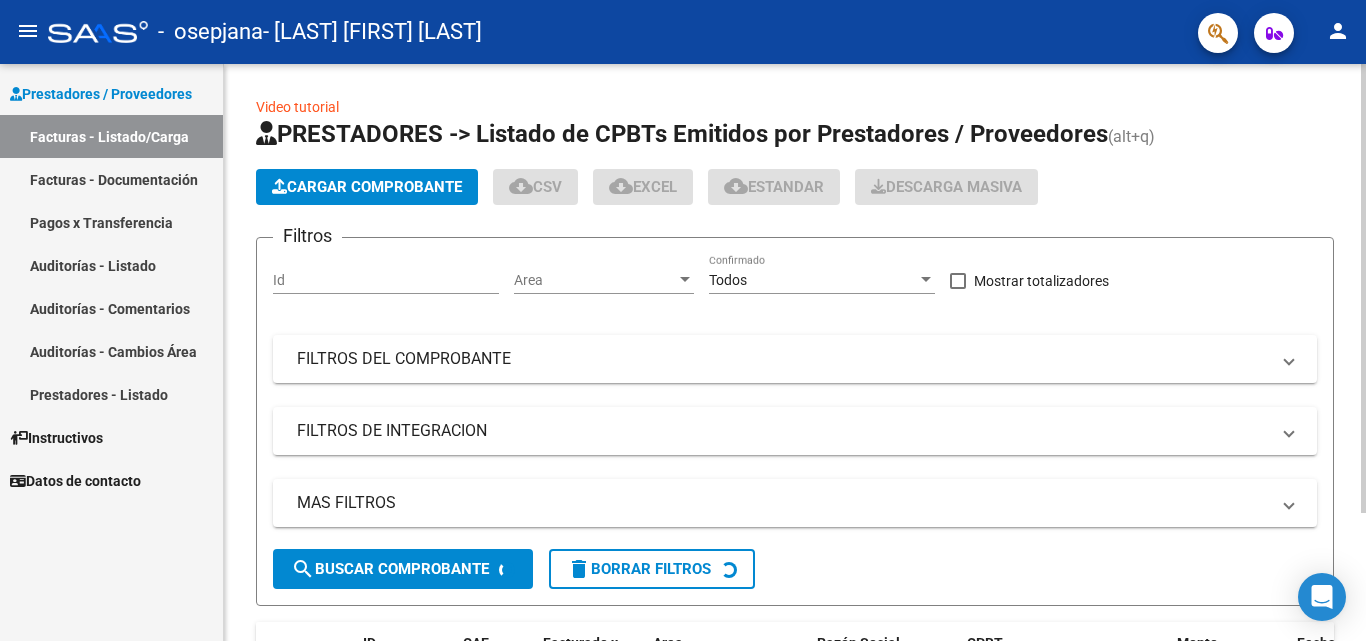 click on "Cargar Comprobante" 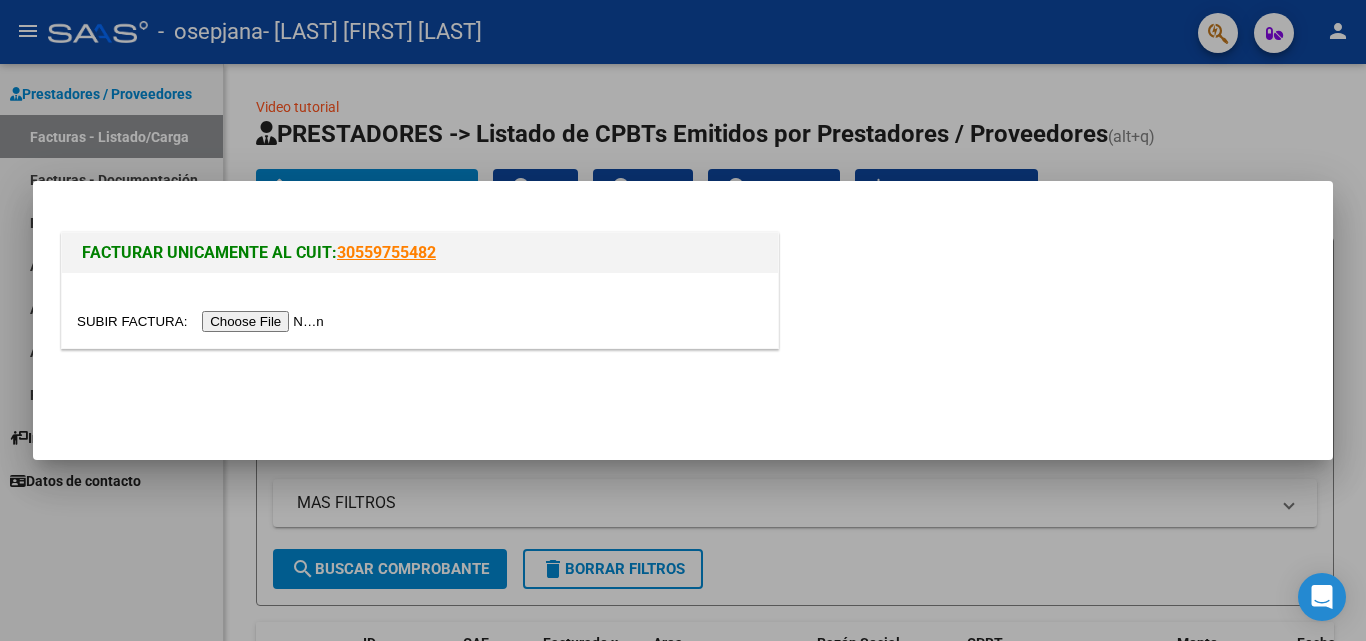 click at bounding box center (203, 321) 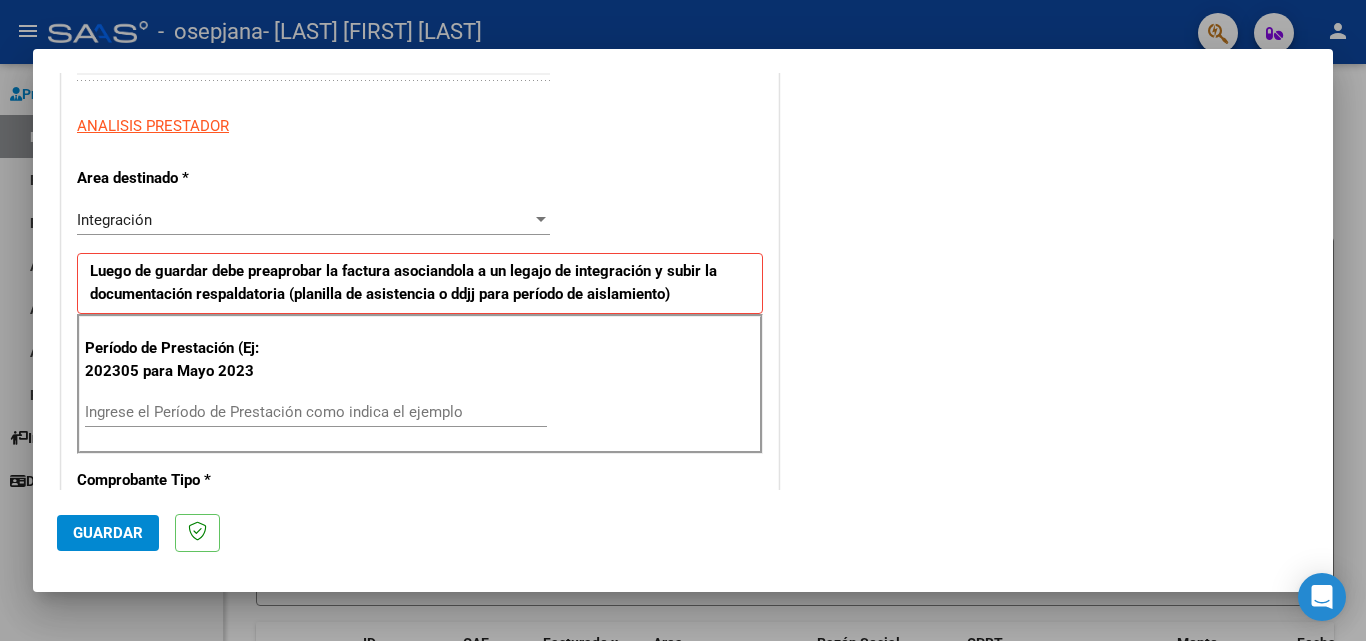 scroll, scrollTop: 400, scrollLeft: 0, axis: vertical 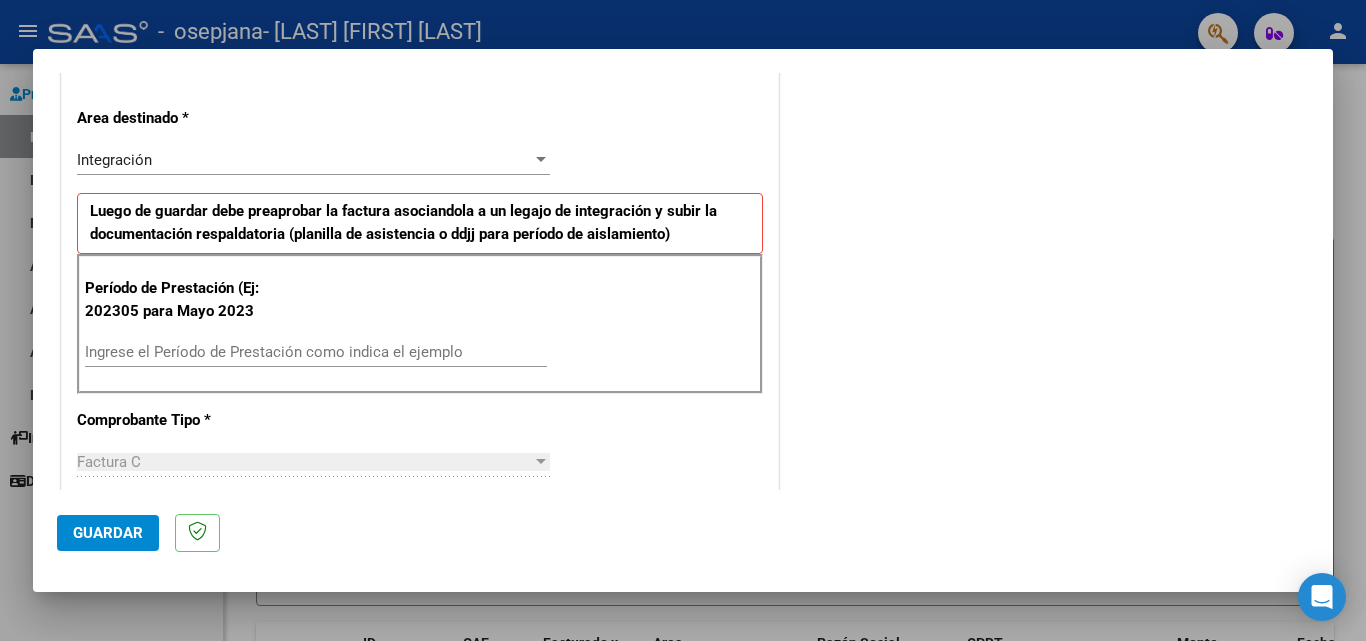 click on "Ingrese el Período de Prestación como indica el ejemplo" at bounding box center [316, 352] 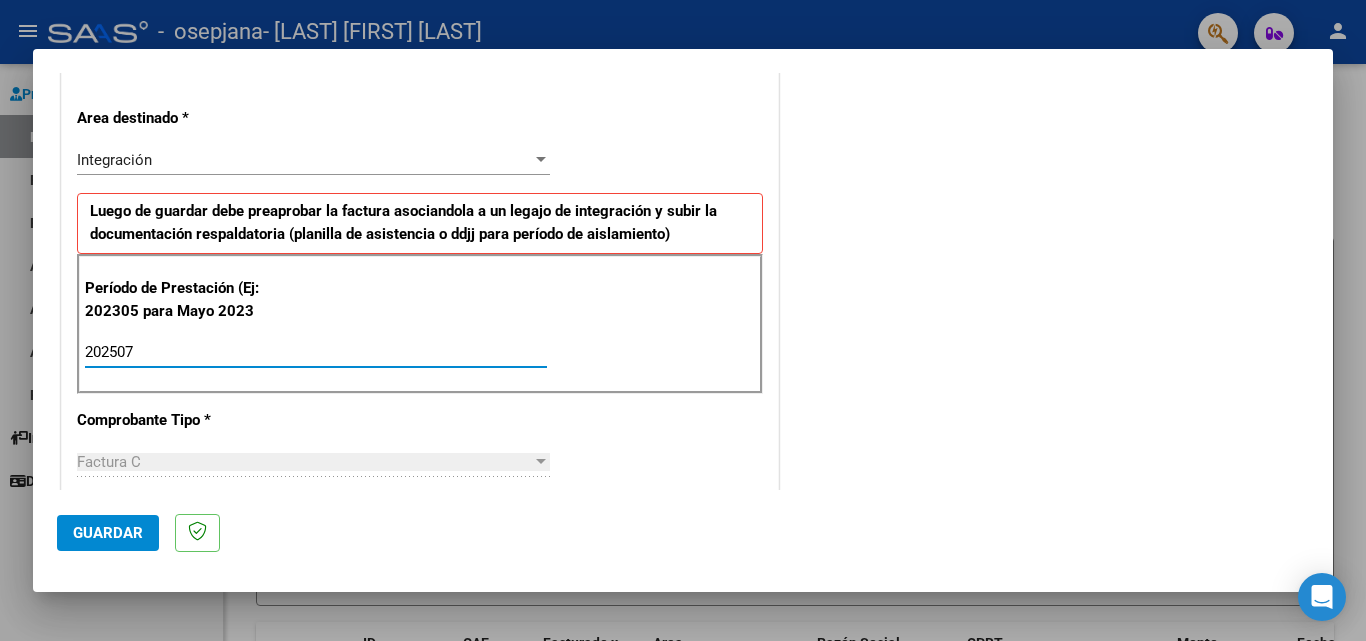 type on "202507" 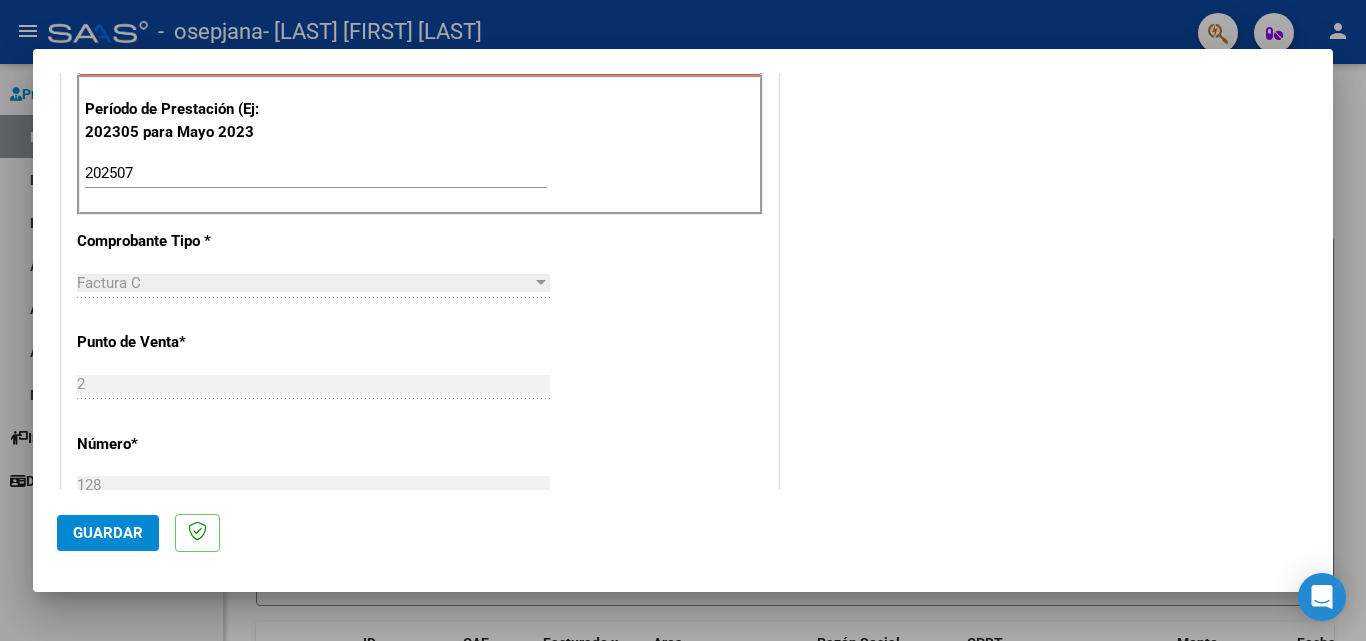 scroll, scrollTop: 700, scrollLeft: 0, axis: vertical 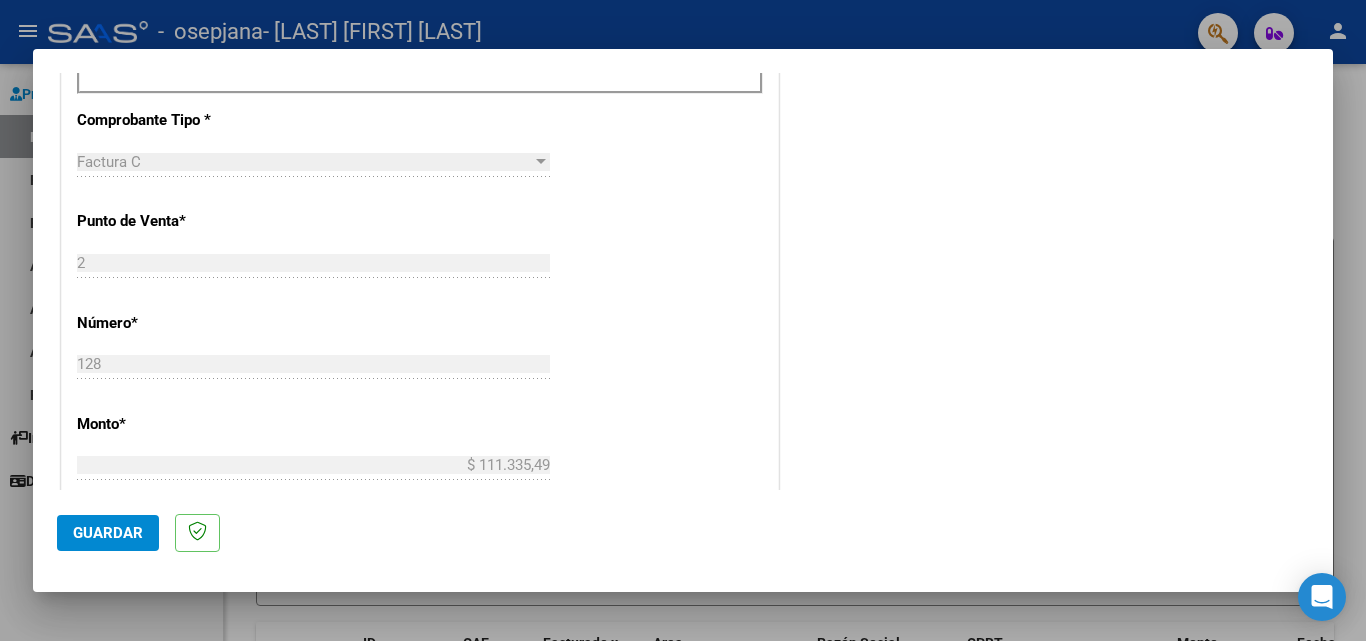 click on "Guardar" 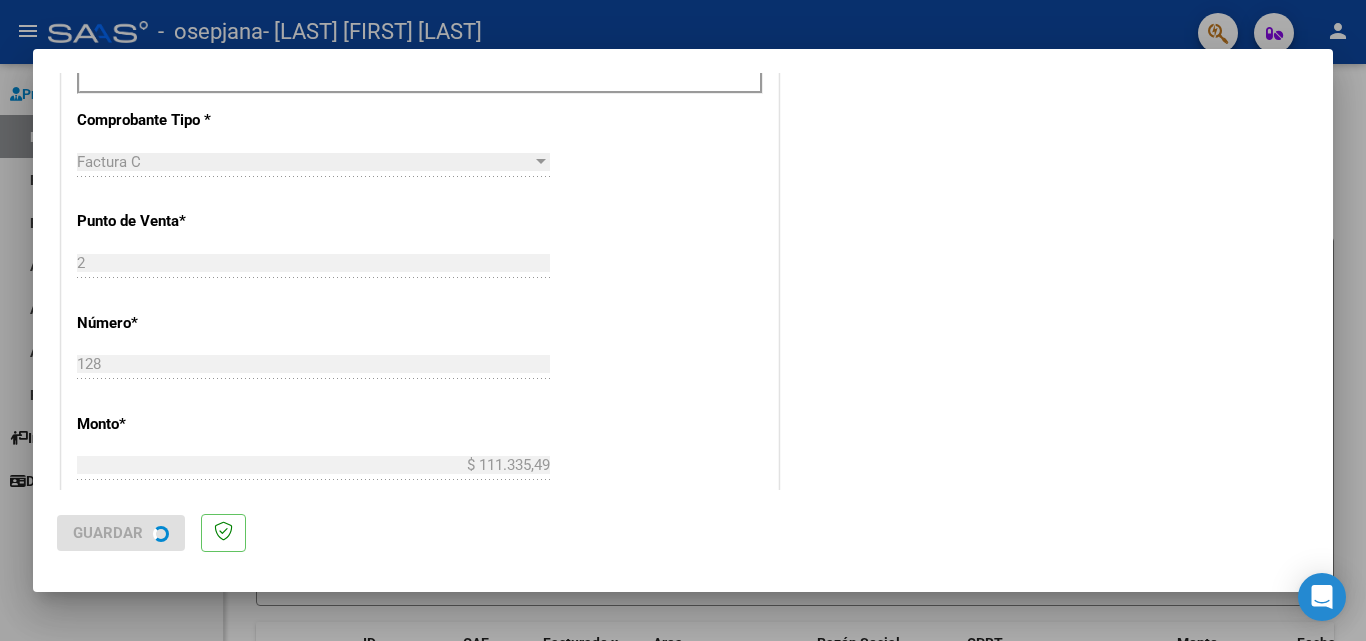 scroll, scrollTop: 0, scrollLeft: 0, axis: both 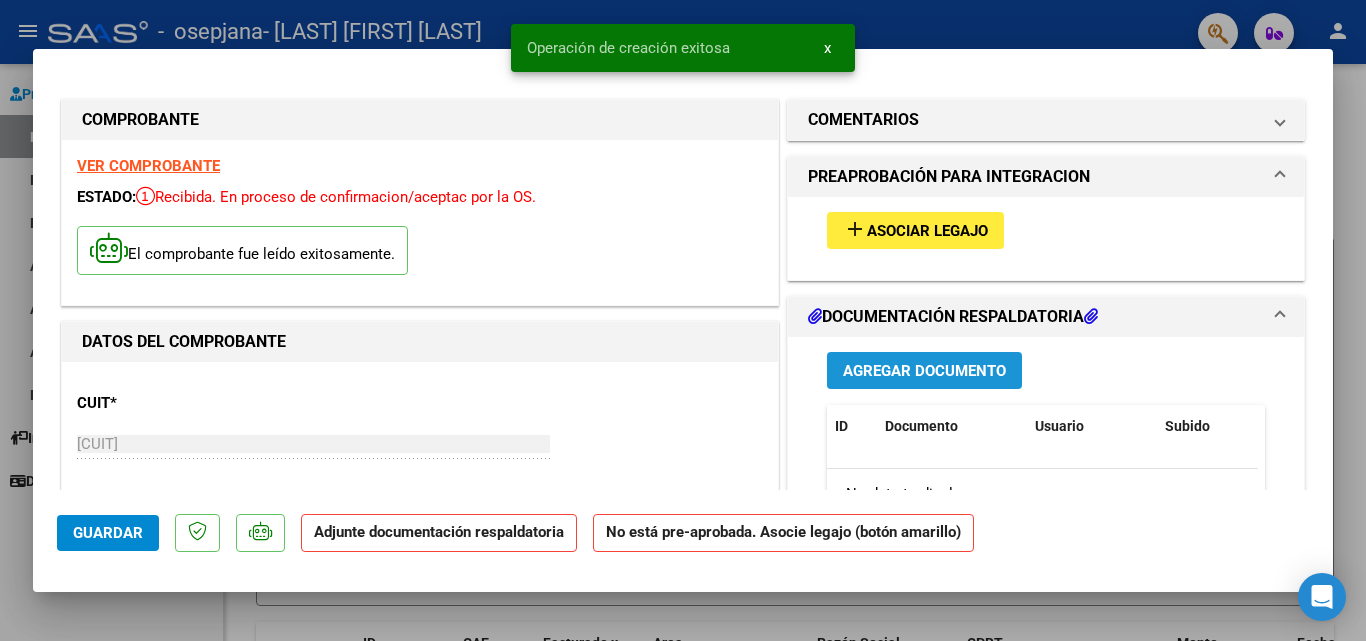 click on "Agregar Documento" at bounding box center (924, 371) 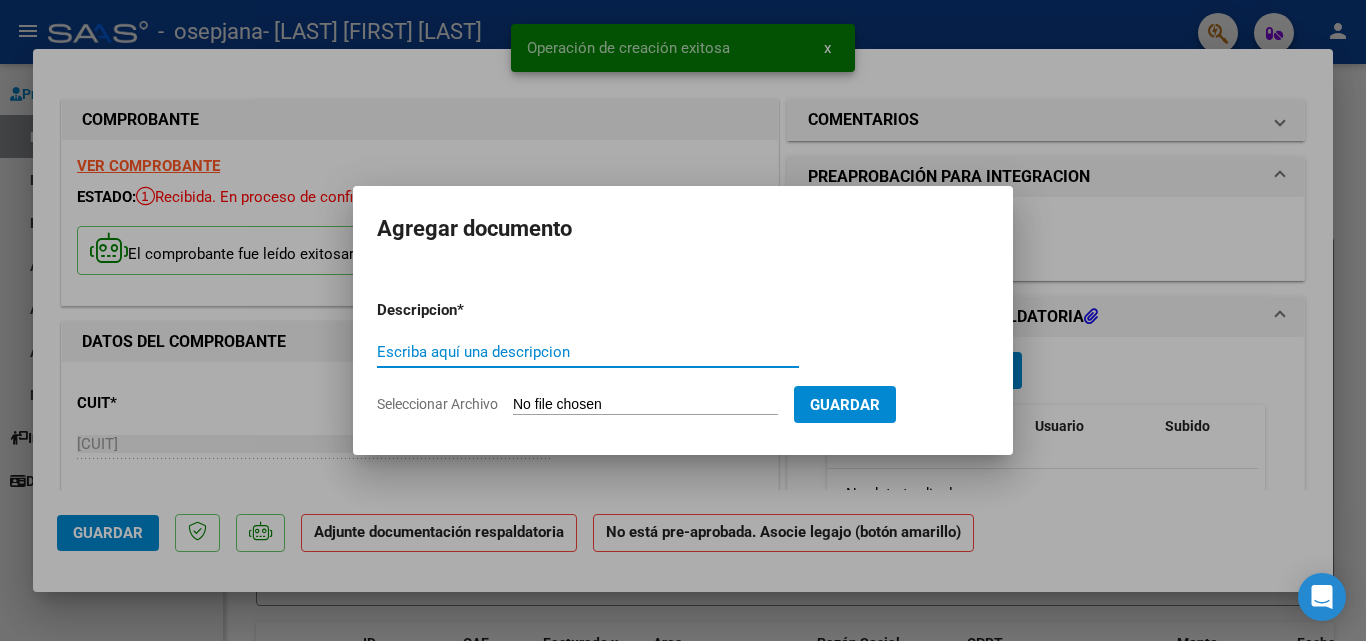 click on "Escriba aquí una descripcion" at bounding box center [588, 352] 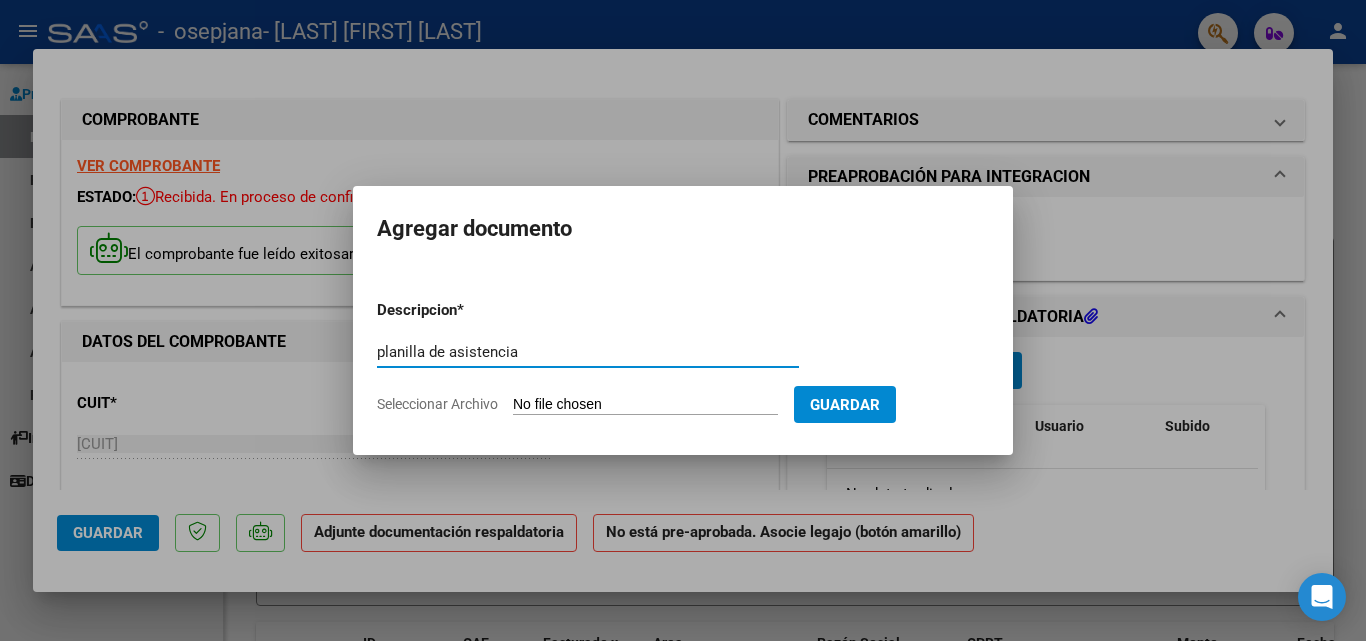 type on "planilla de asistencia" 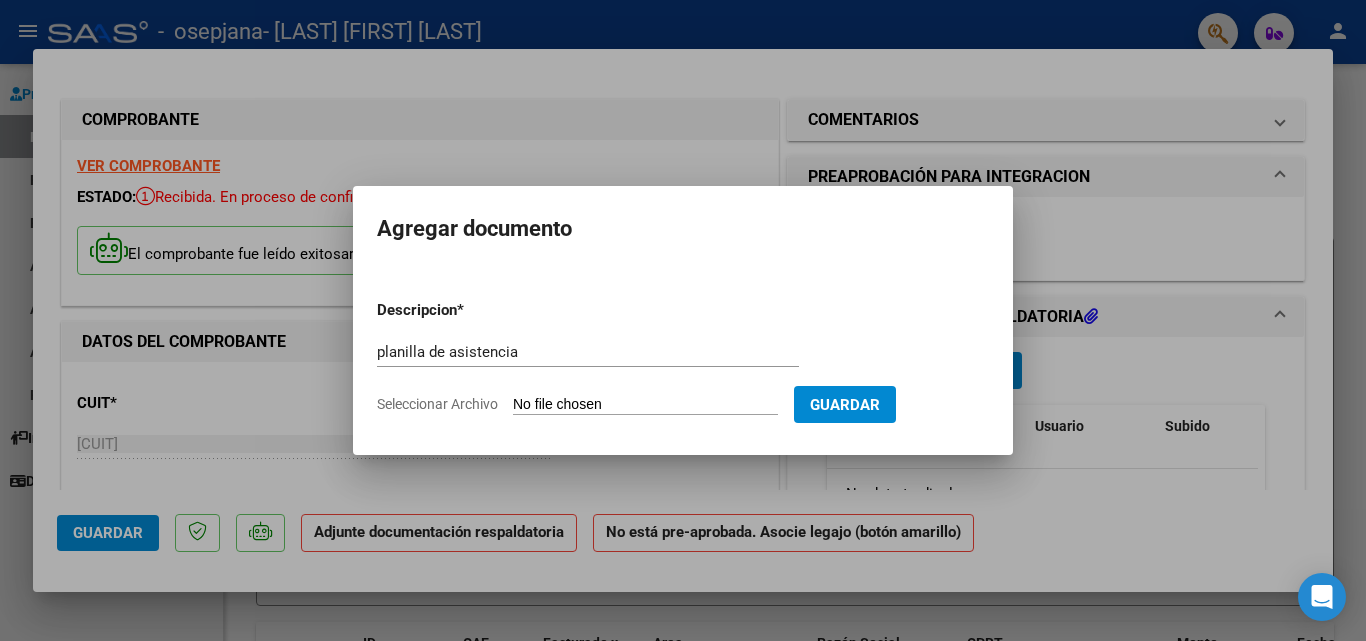 click on "Seleccionar Archivo" at bounding box center (645, 405) 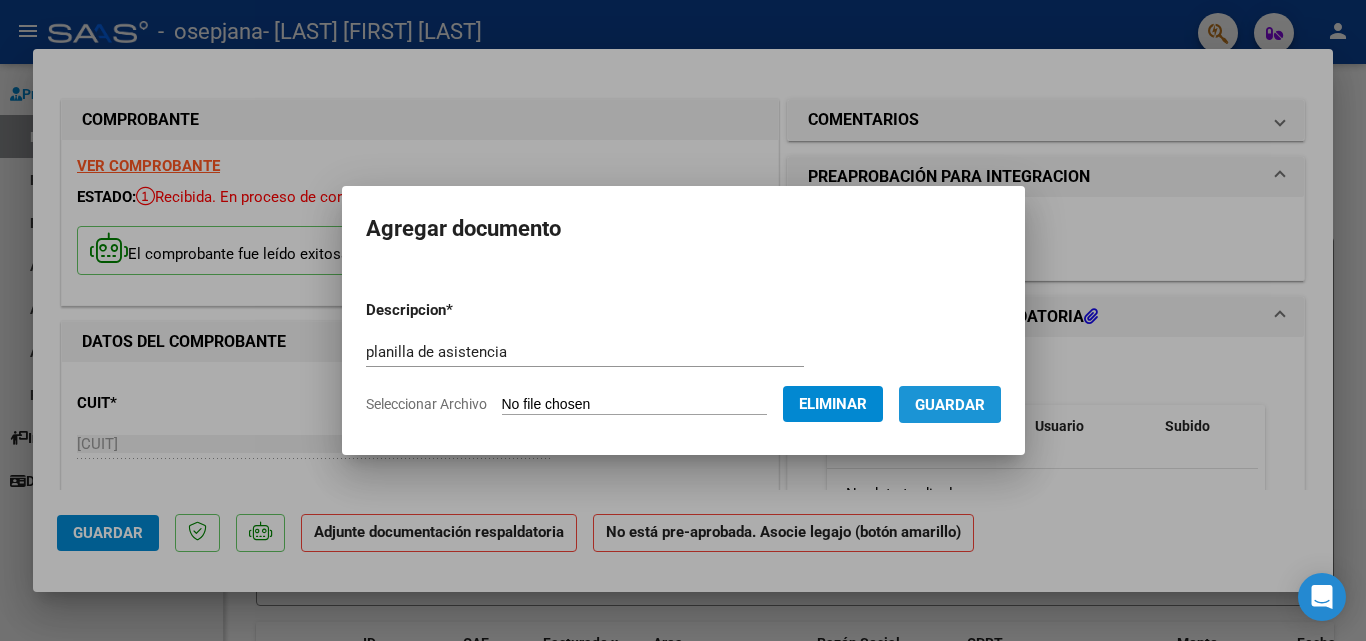 click on "Guardar" at bounding box center (950, 405) 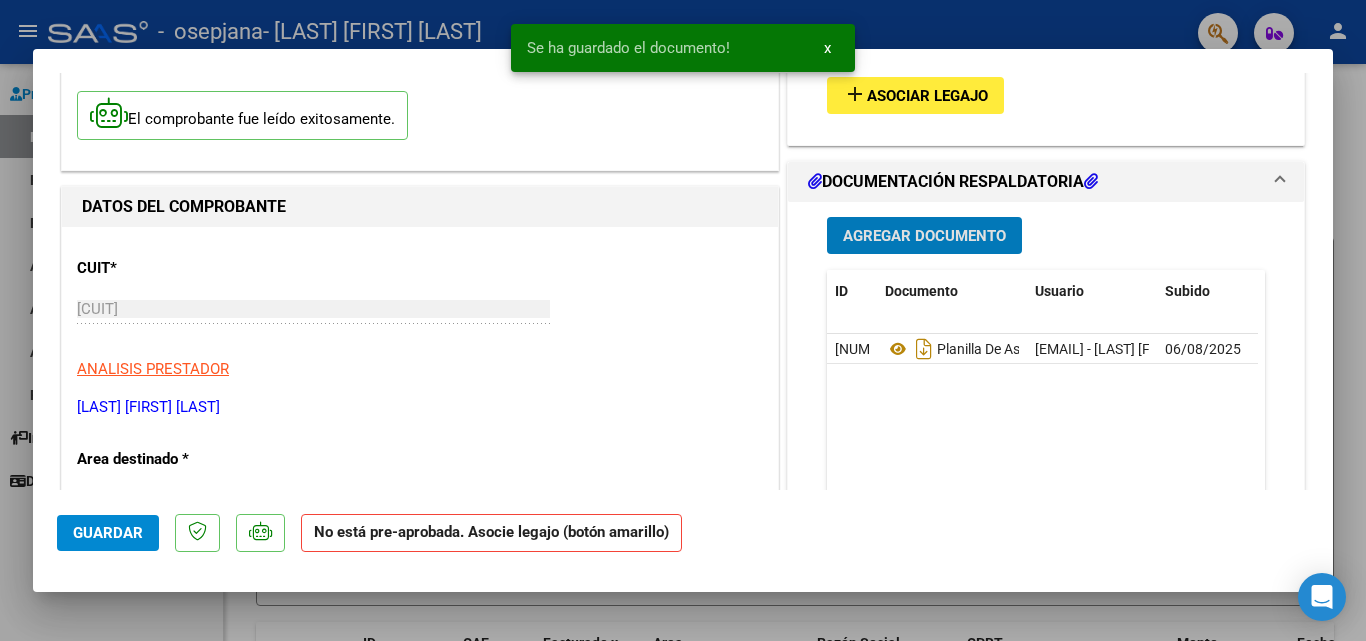 scroll, scrollTop: 100, scrollLeft: 0, axis: vertical 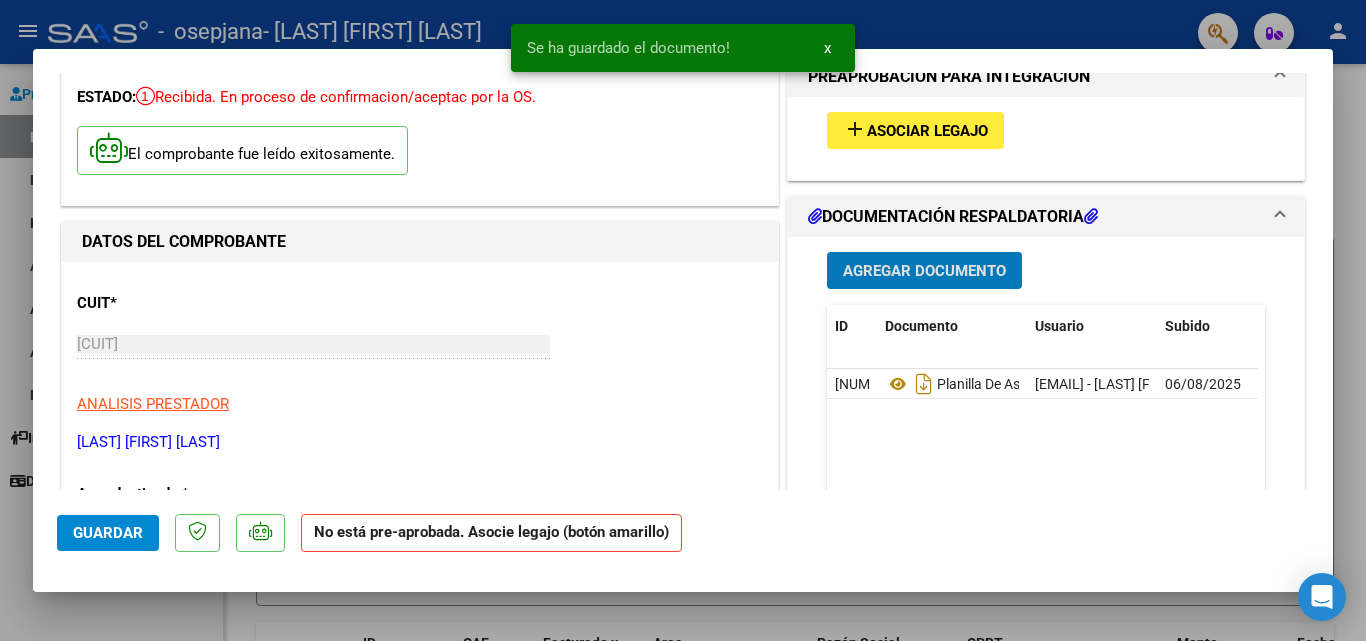 click on "Asociar Legajo" at bounding box center (927, 131) 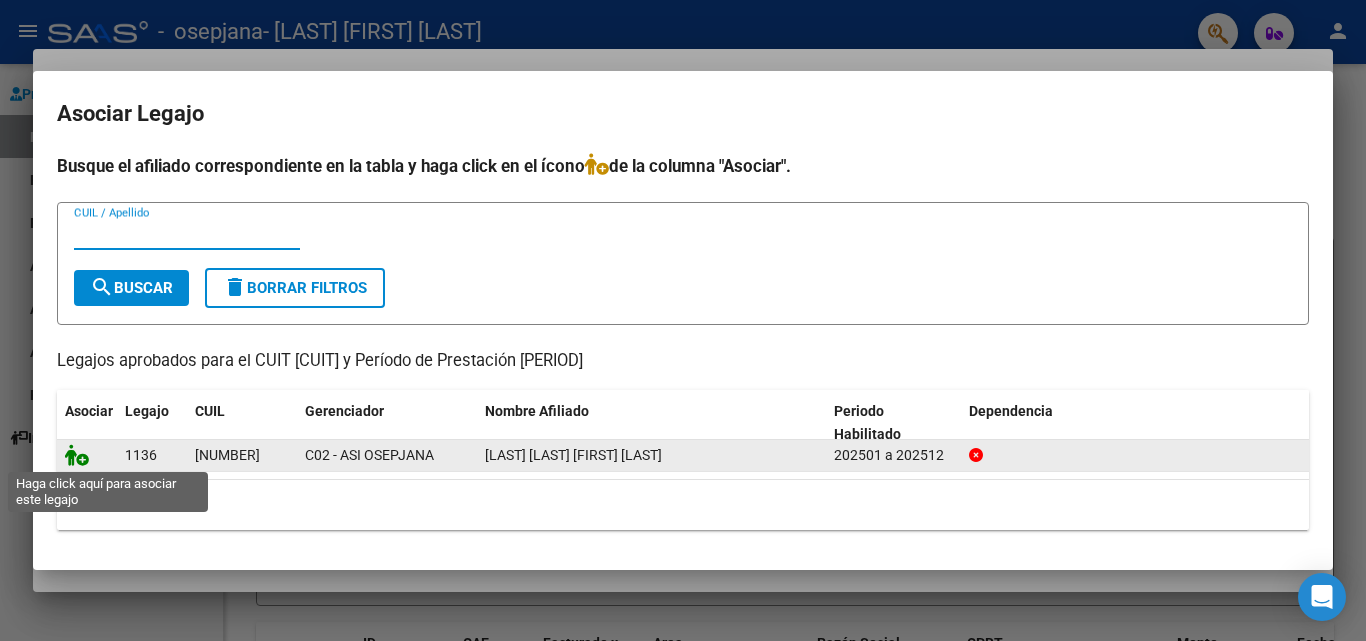 click 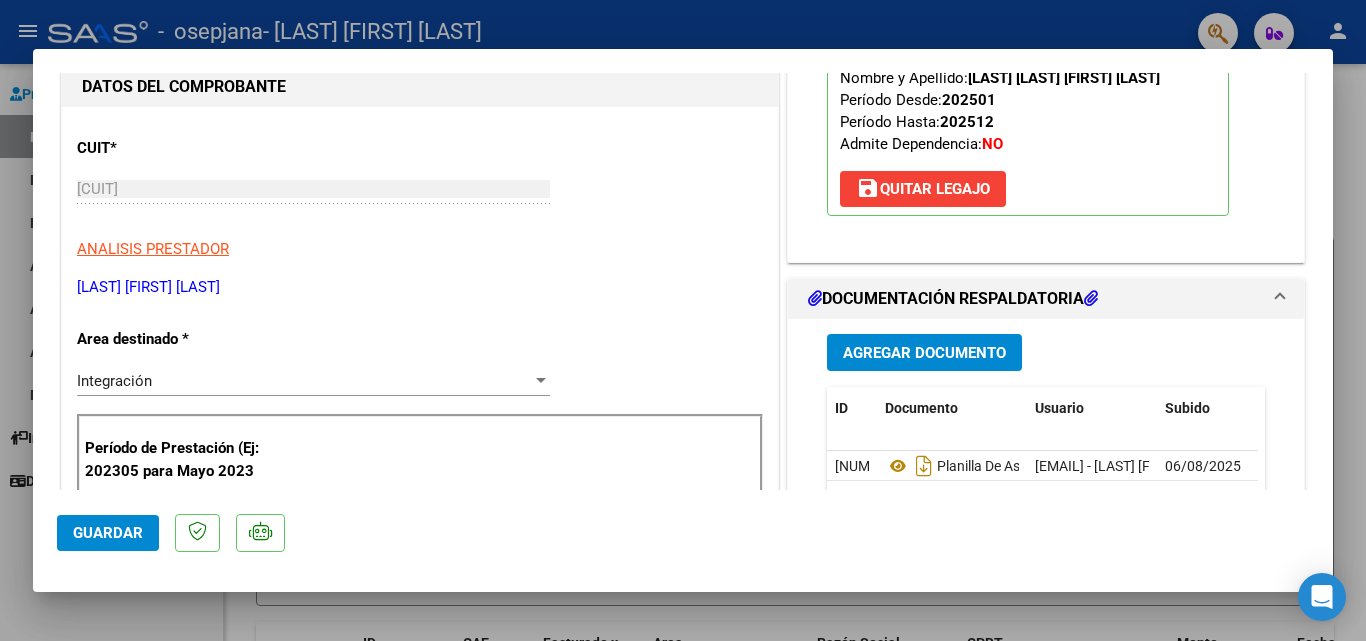 scroll, scrollTop: 400, scrollLeft: 0, axis: vertical 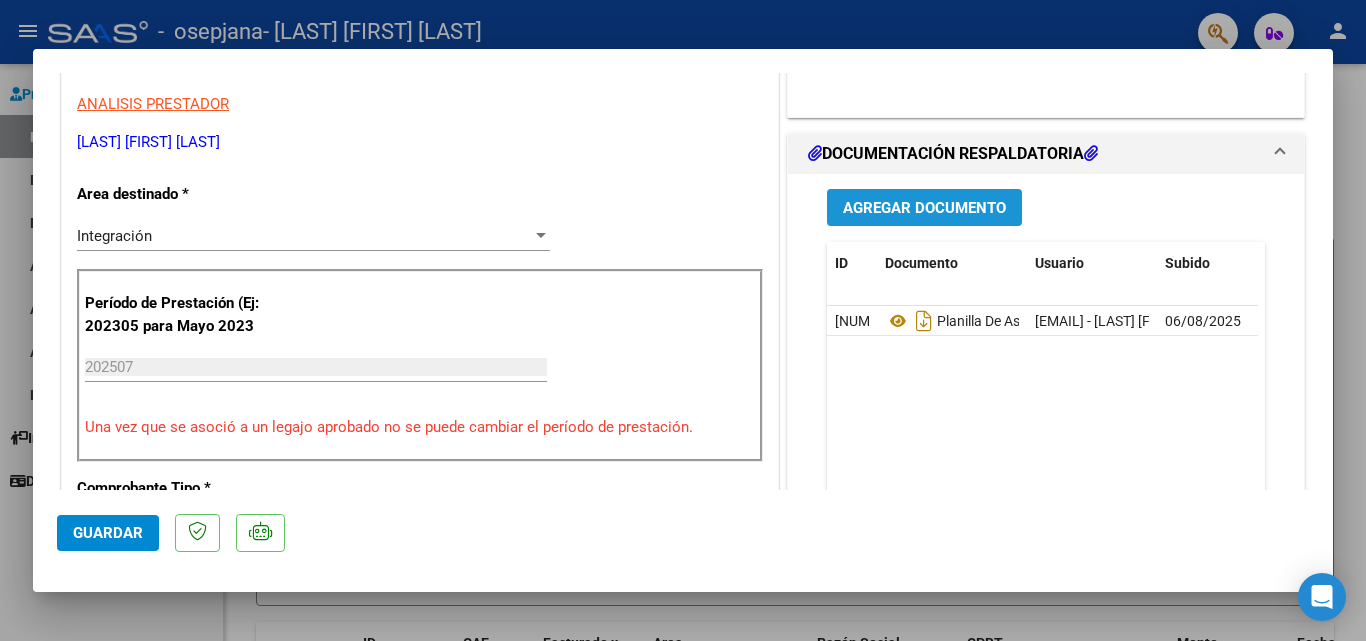 click on "Agregar Documento" at bounding box center (924, 207) 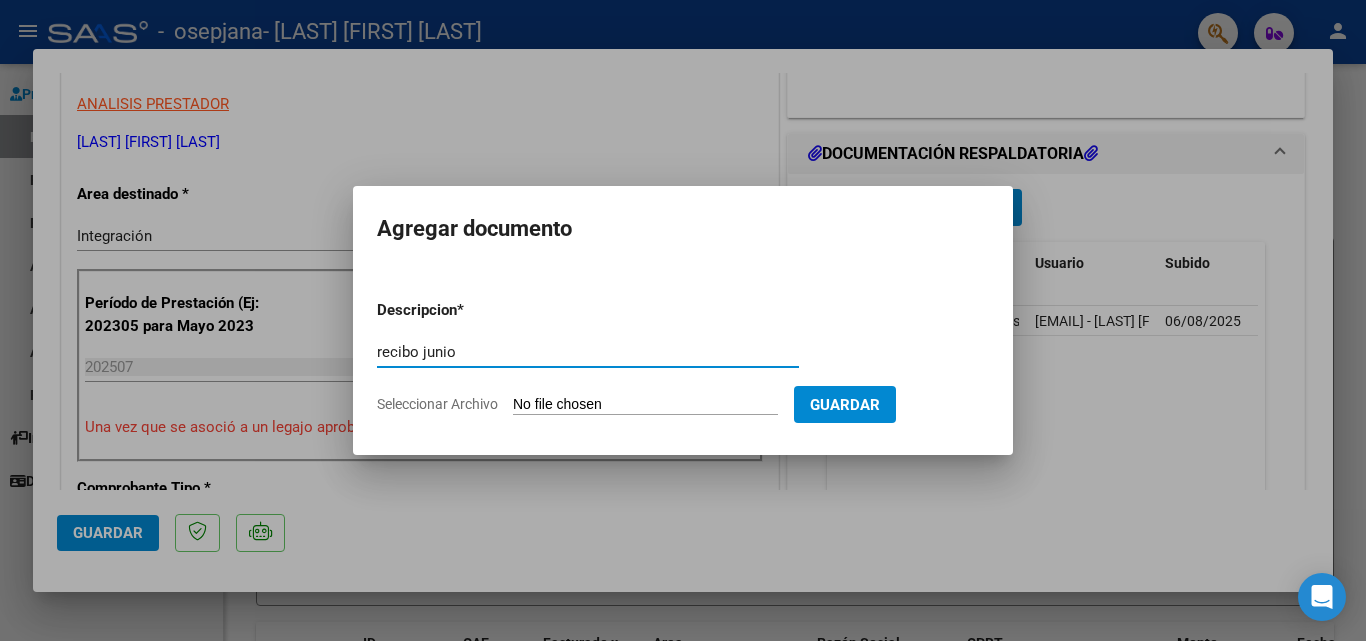 type on "recibo junio" 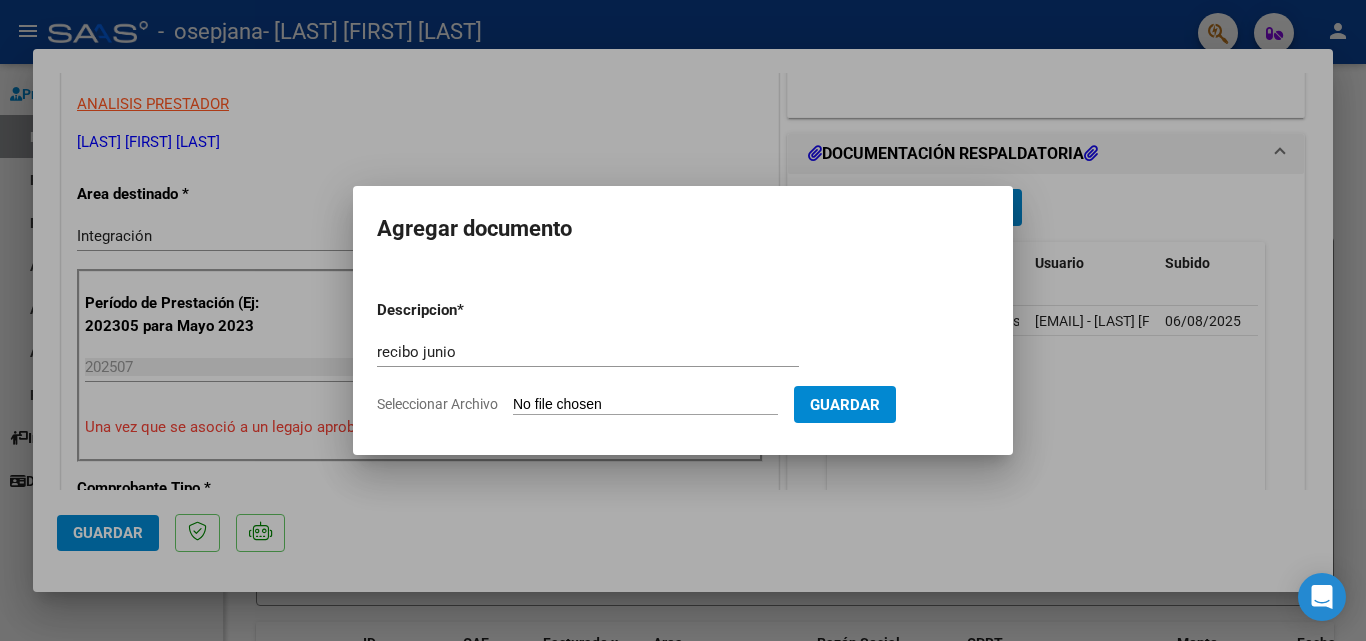 click at bounding box center [683, 320] 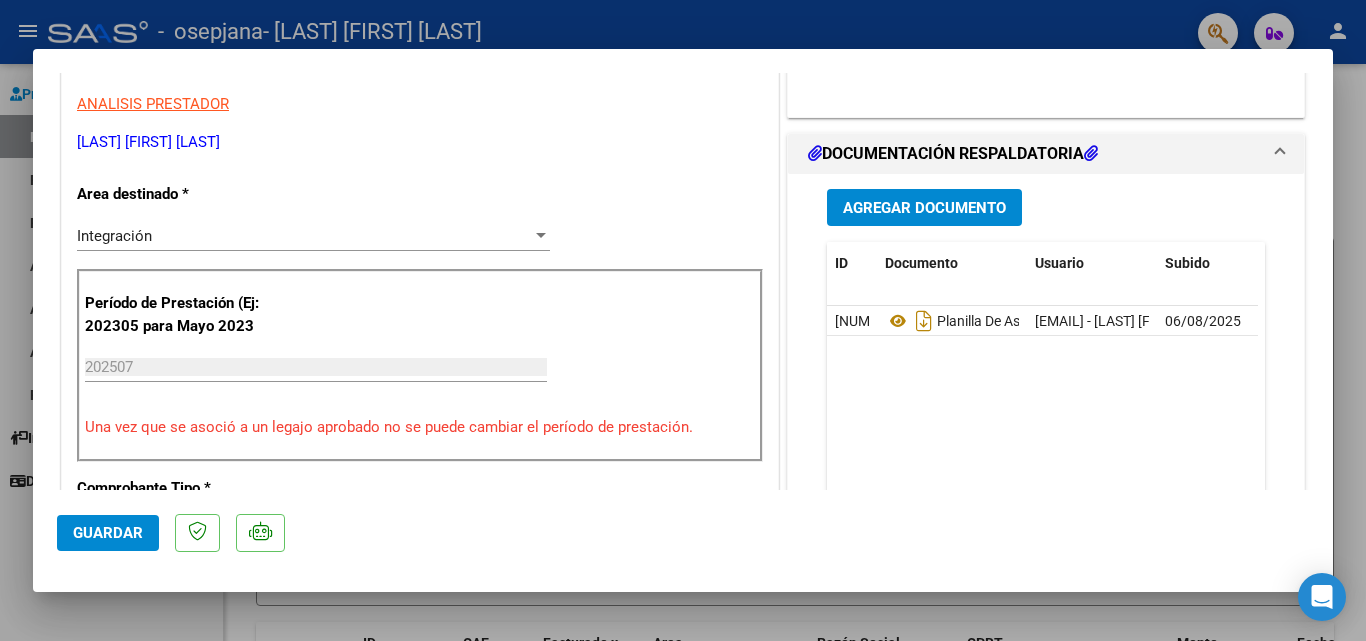 click on "Agregar Documento" at bounding box center [924, 208] 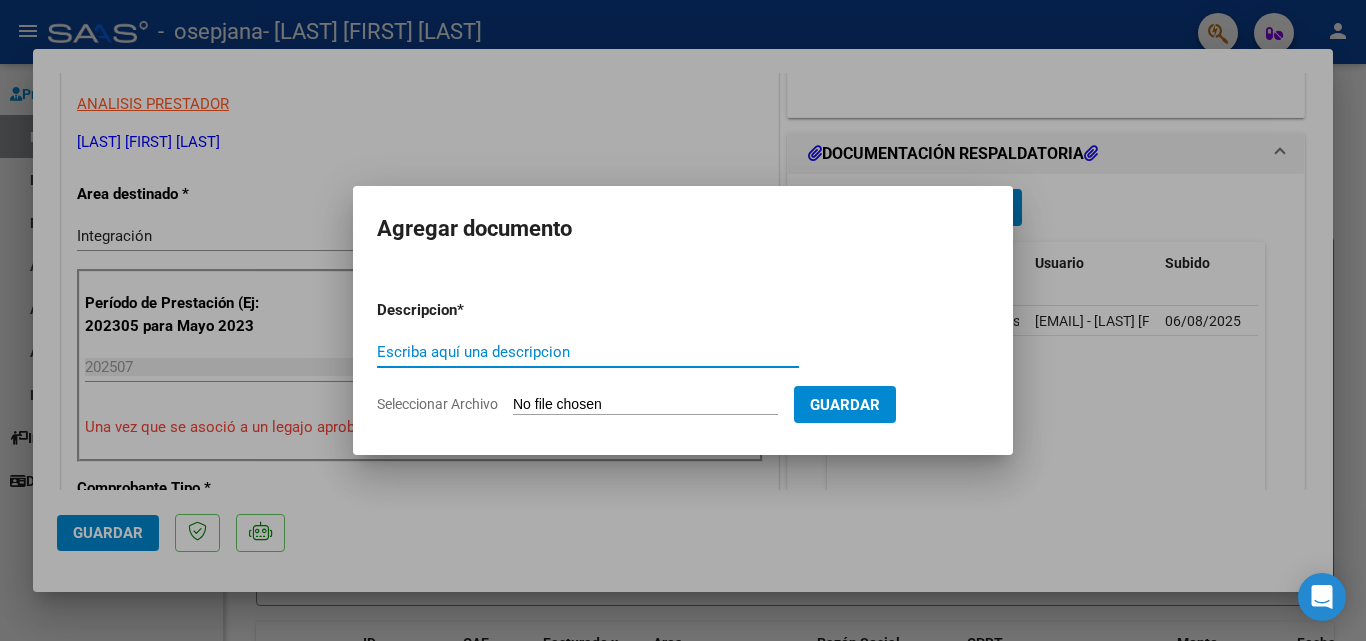 click on "Escriba aquí una descripcion" at bounding box center [588, 352] 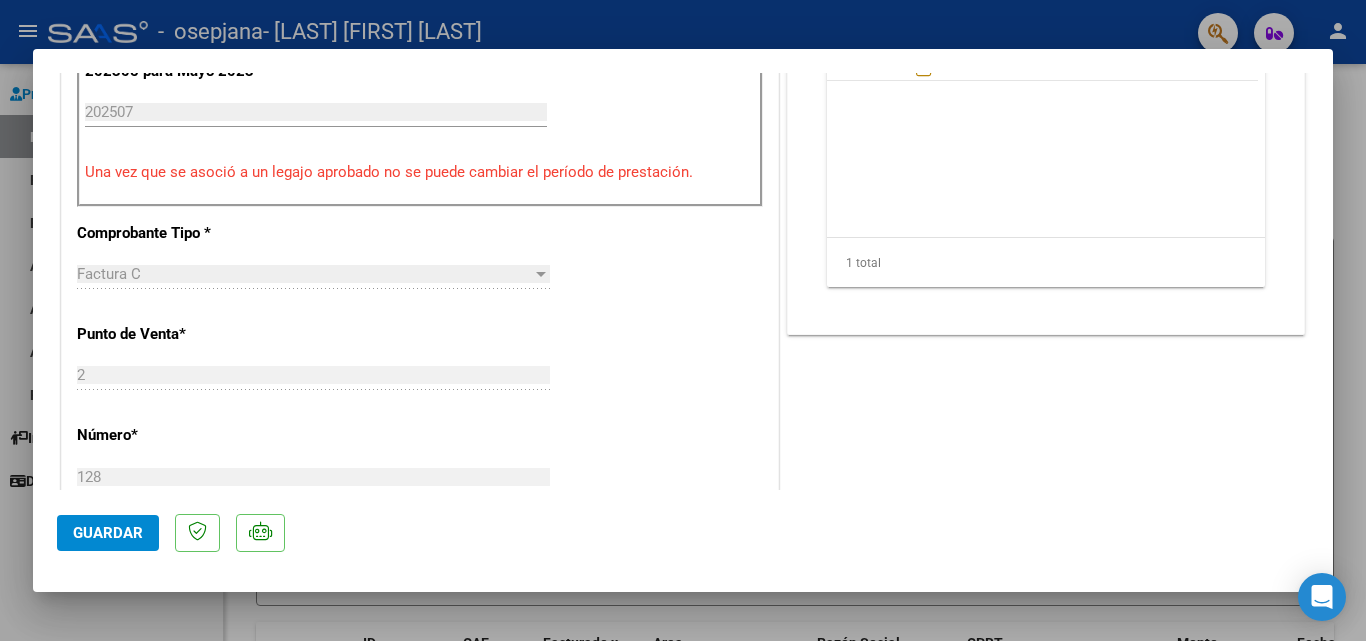scroll, scrollTop: 800, scrollLeft: 0, axis: vertical 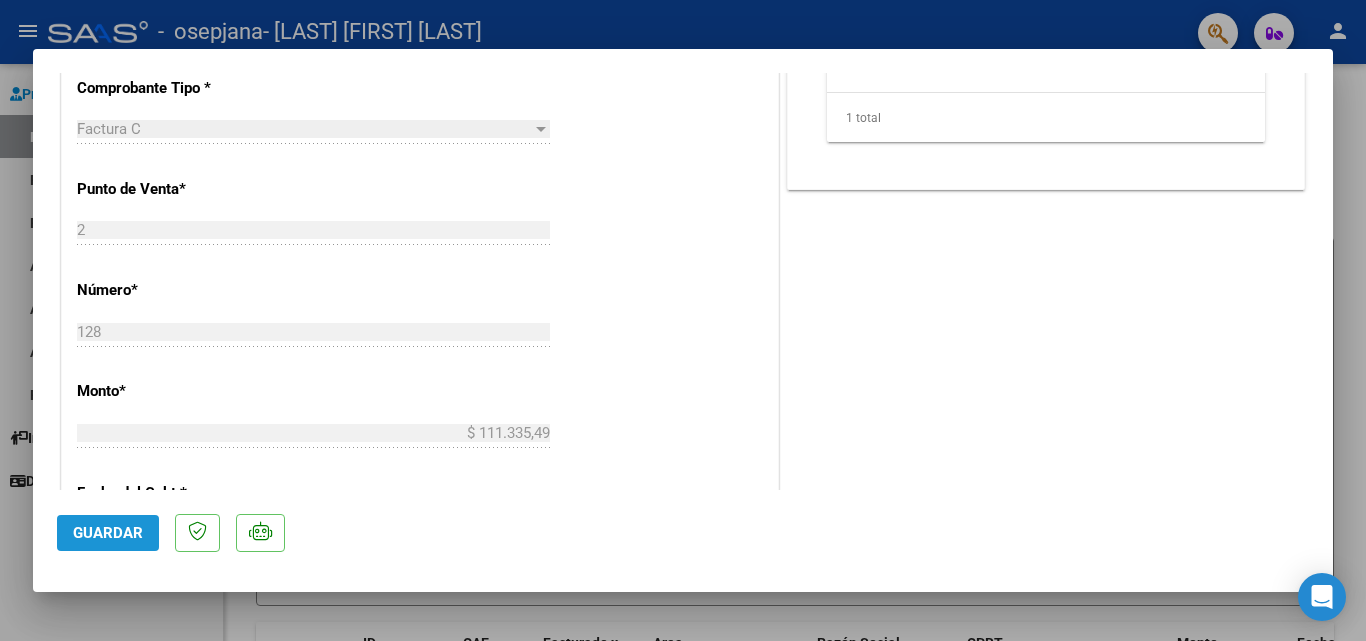 click on "Guardar" 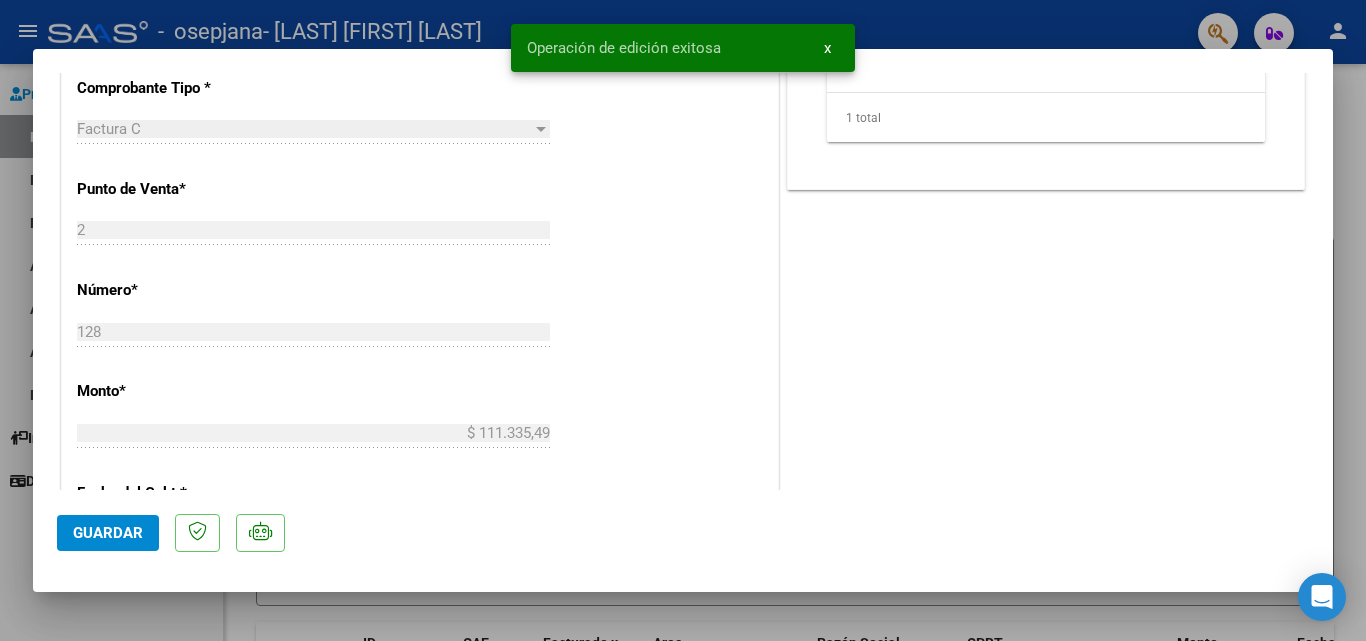 click at bounding box center [683, 320] 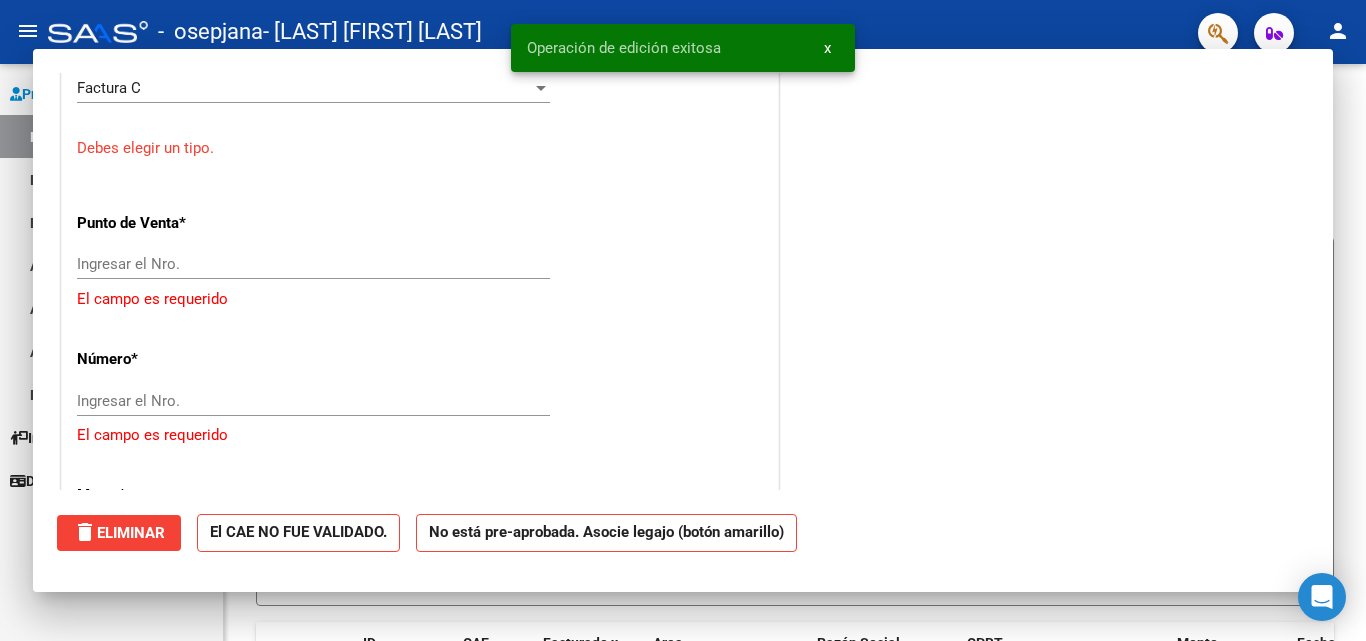 scroll, scrollTop: 759, scrollLeft: 0, axis: vertical 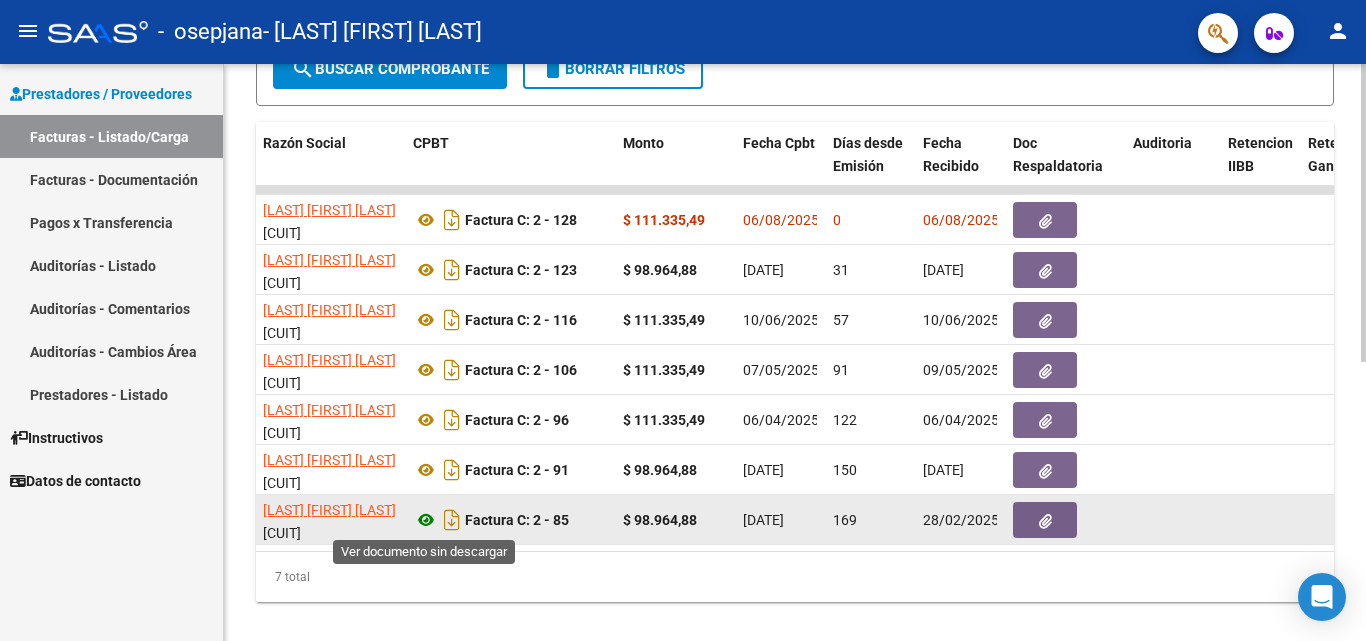click 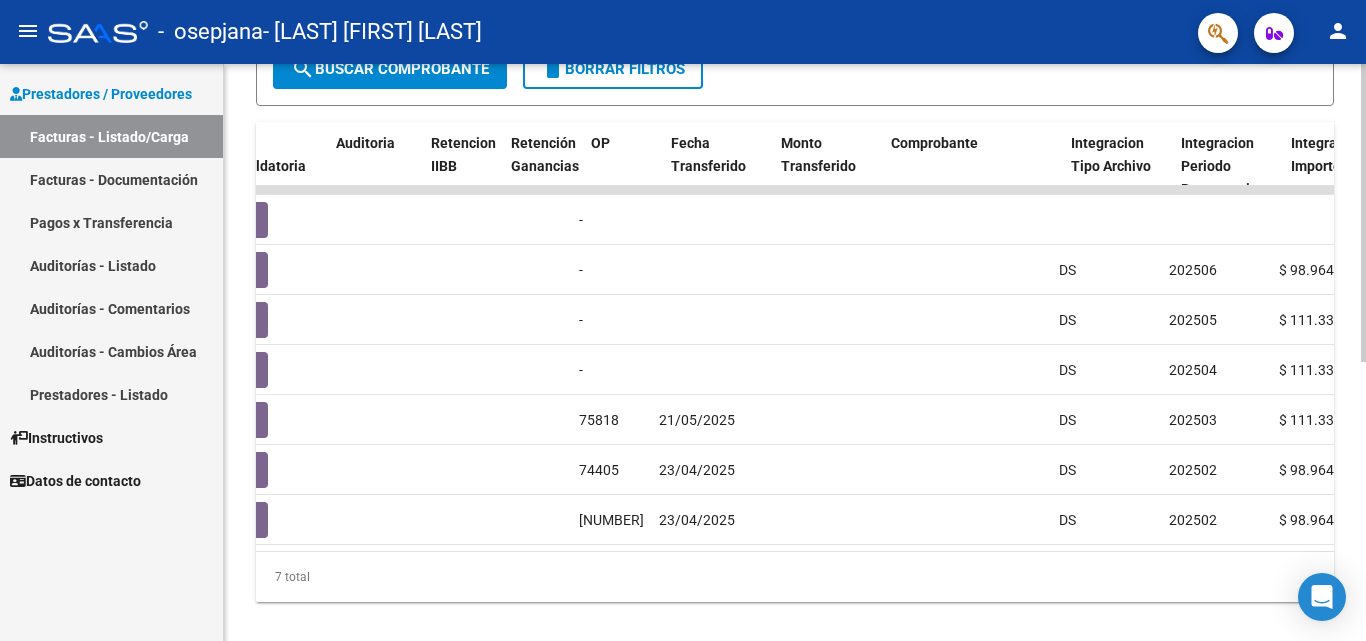 scroll, scrollTop: 0, scrollLeft: 1351, axis: horizontal 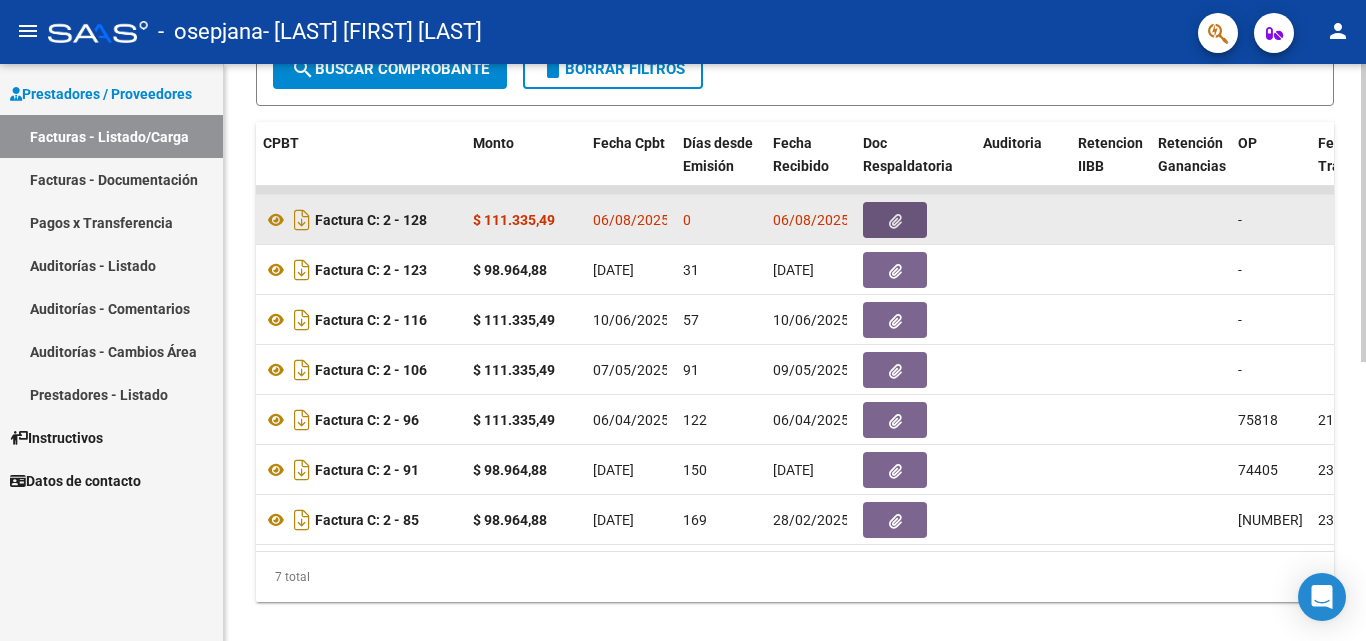 click 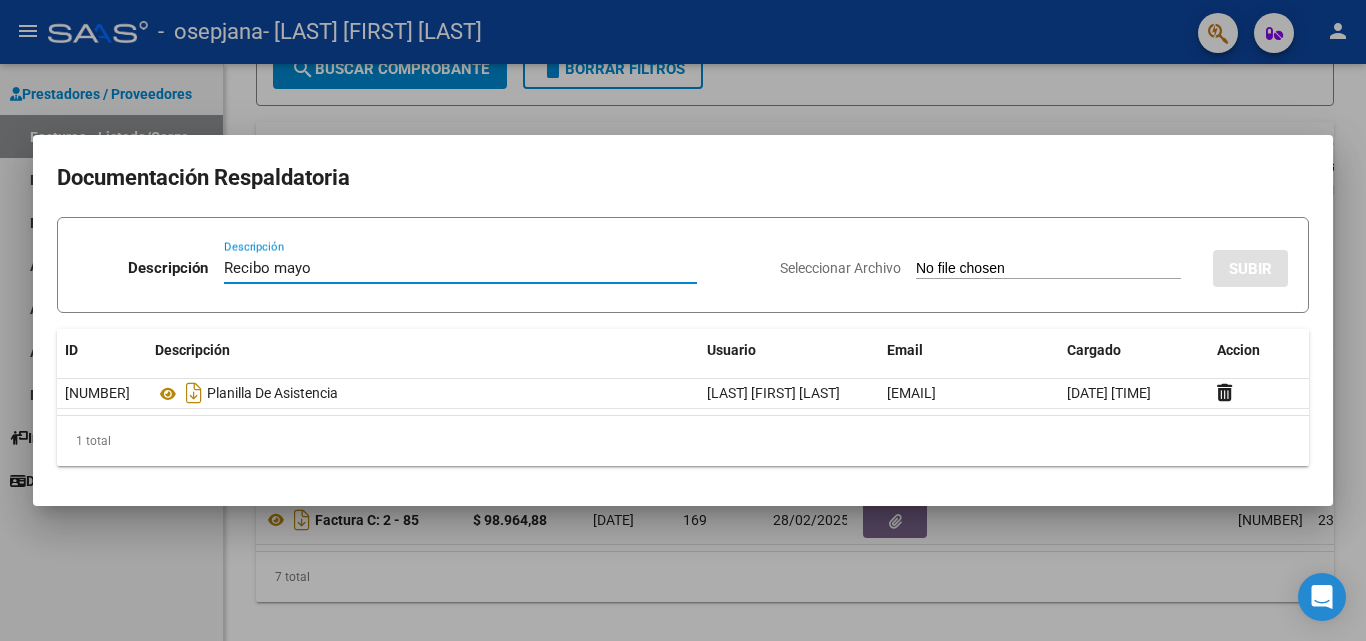 type on "Recibo mayo" 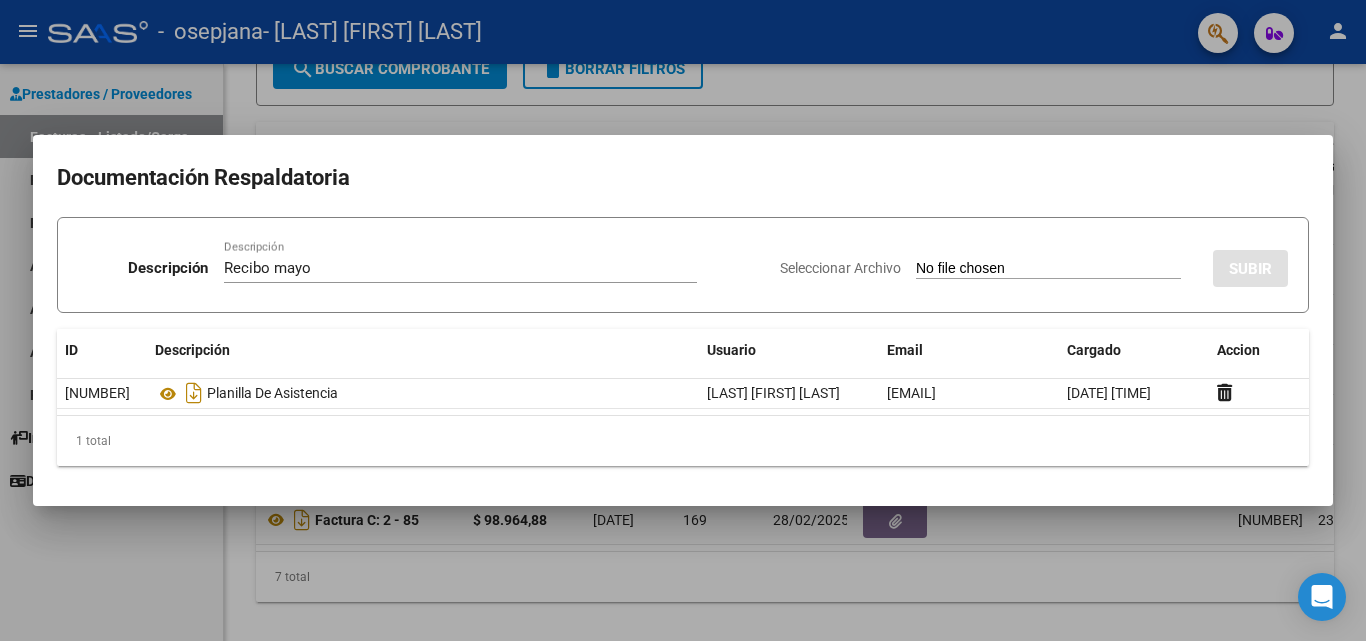 click on "Seleccionar Archivo" at bounding box center [1048, 269] 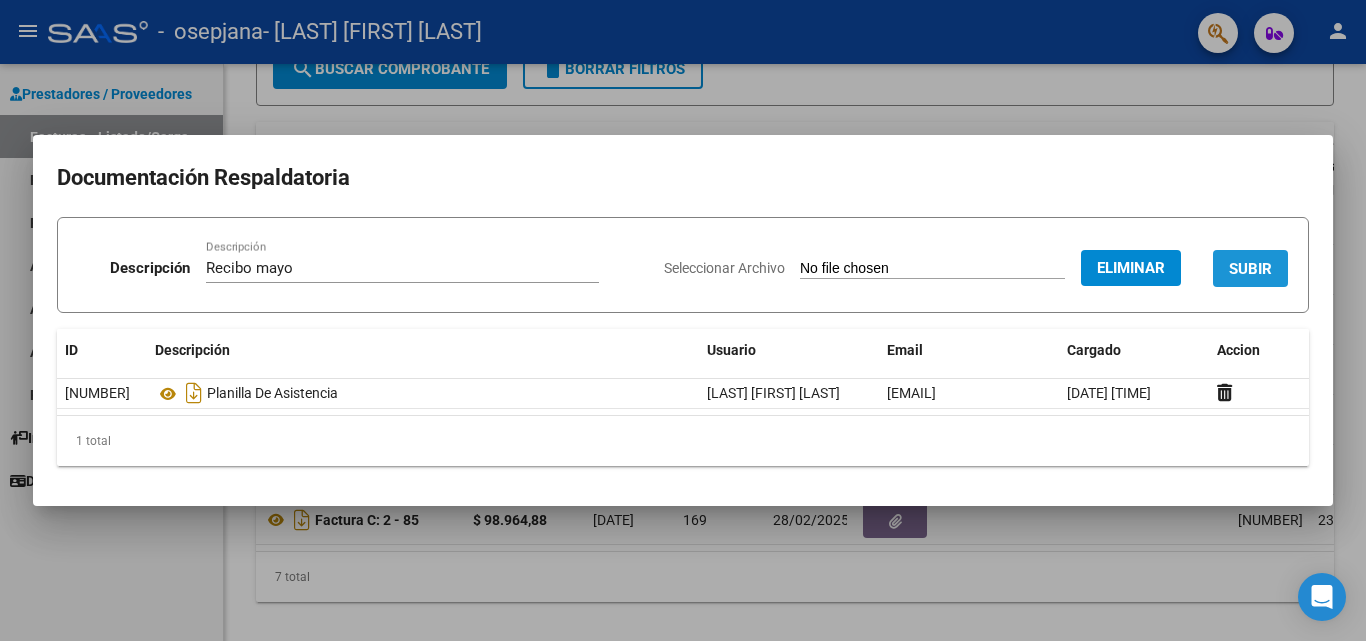 click on "SUBIR" at bounding box center [1250, 269] 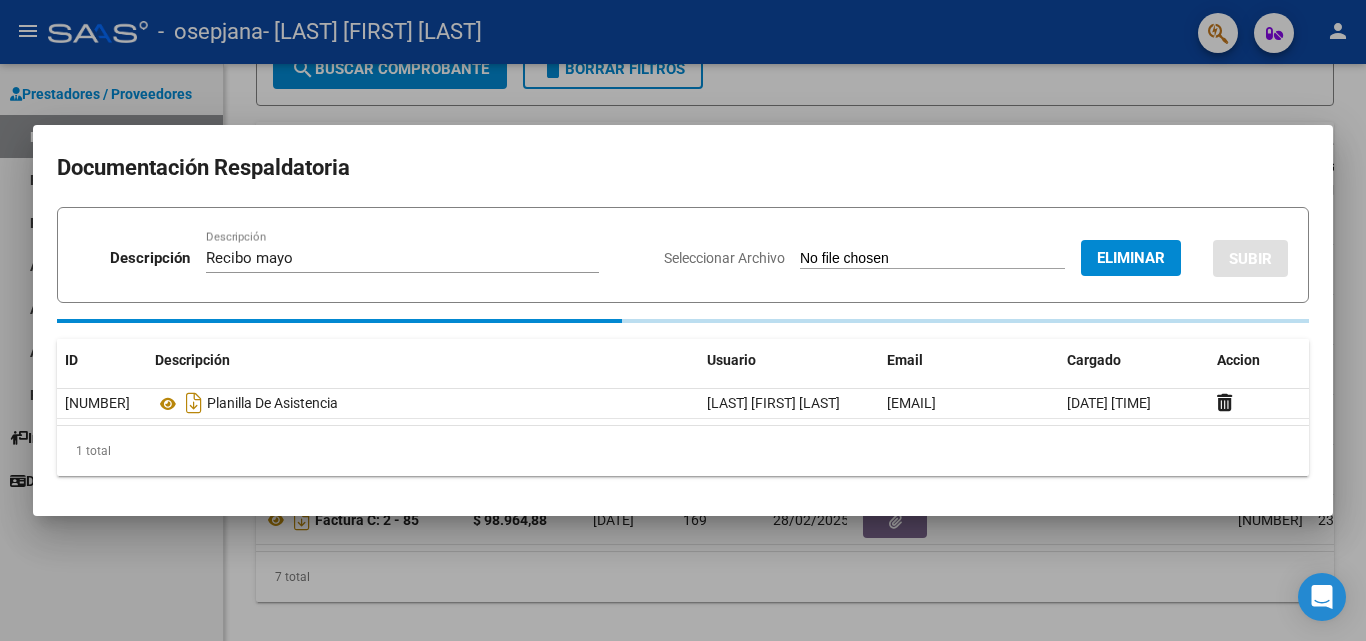 type 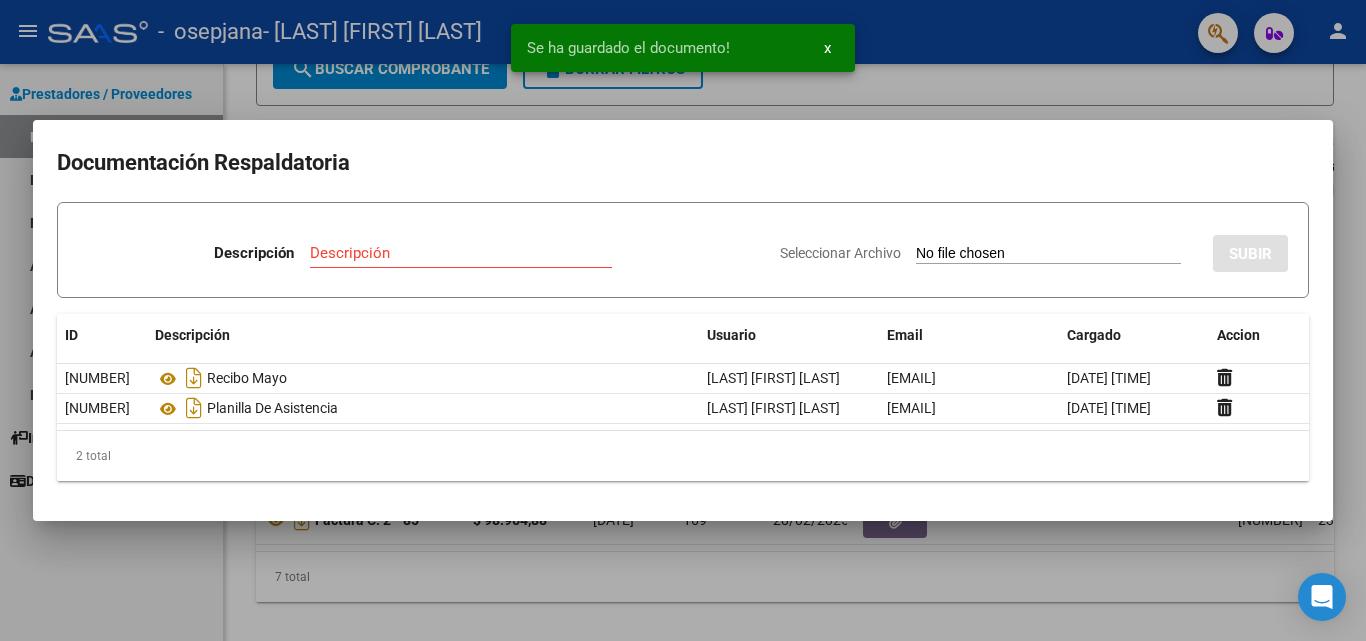 click at bounding box center [683, 320] 